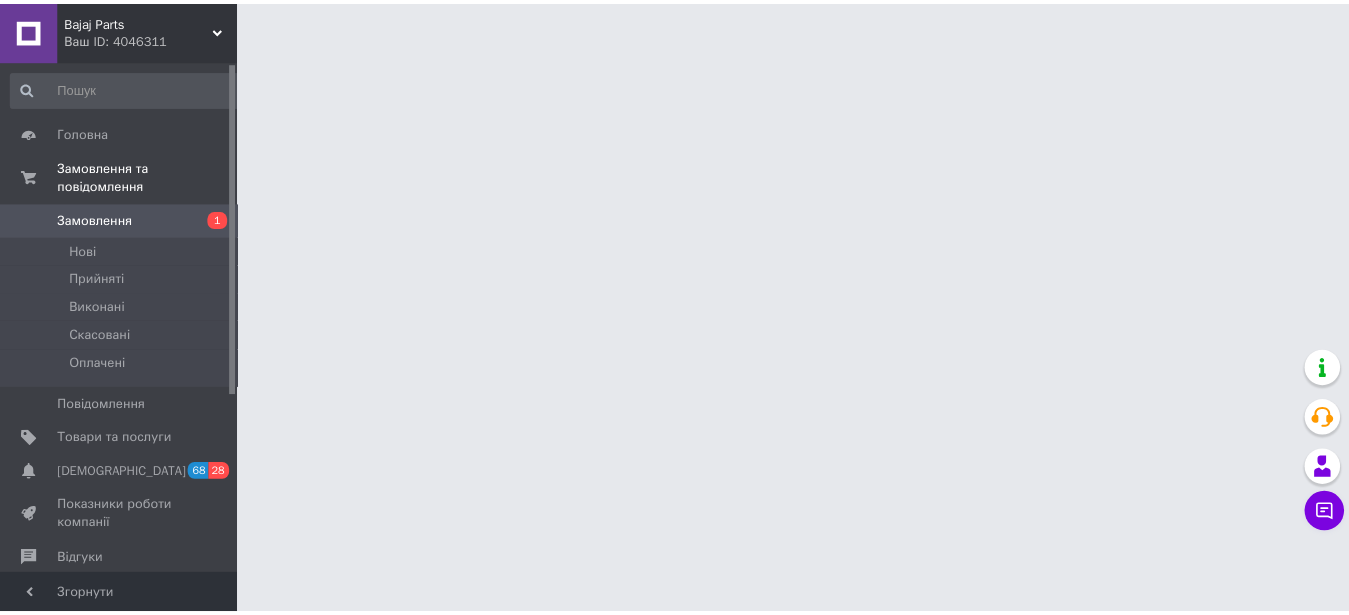 scroll, scrollTop: 0, scrollLeft: 0, axis: both 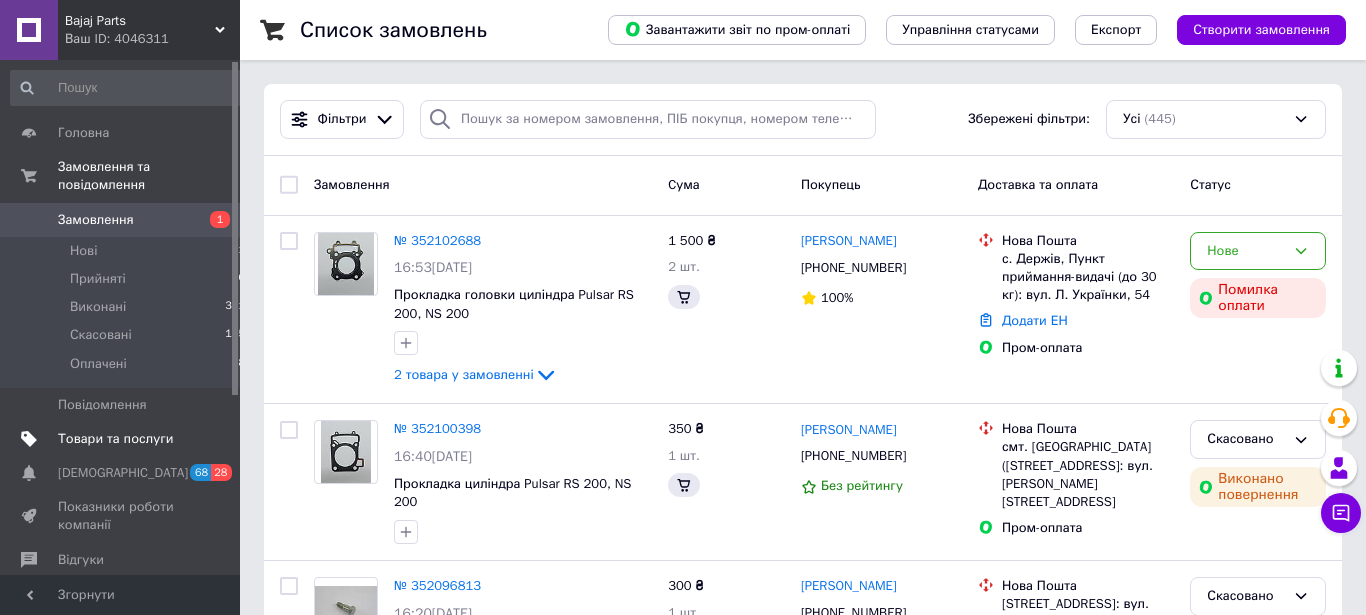 click on "Товари та послуги" at bounding box center [115, 439] 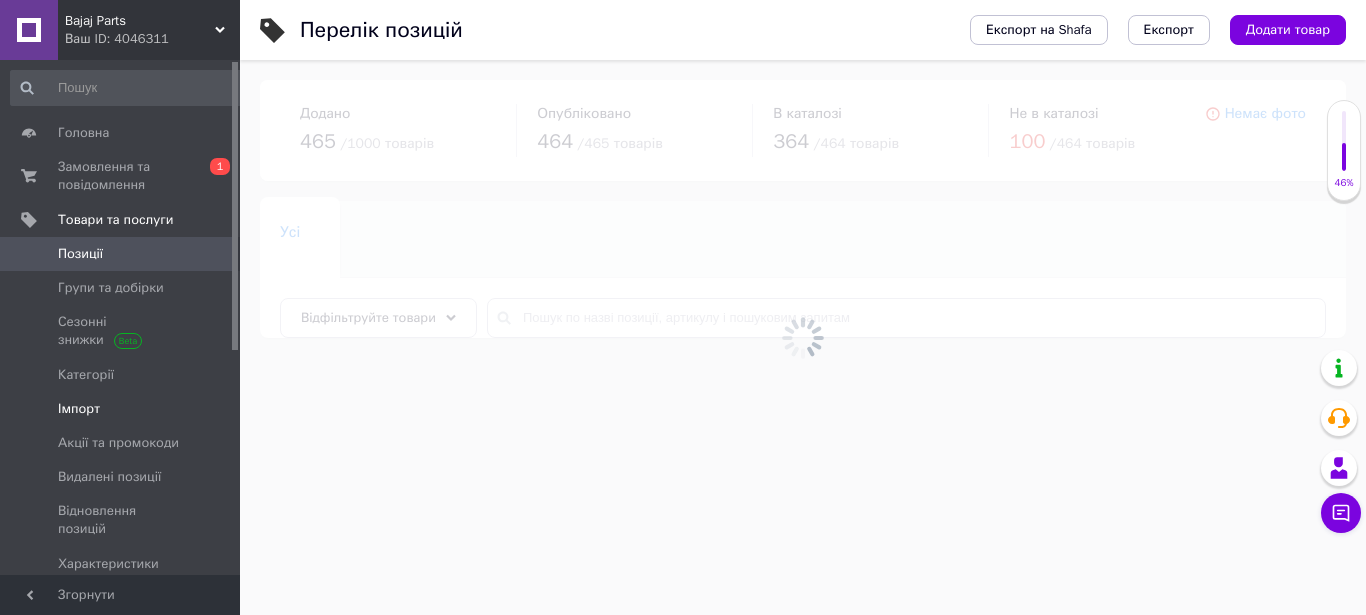 click on "Імпорт" at bounding box center (121, 409) 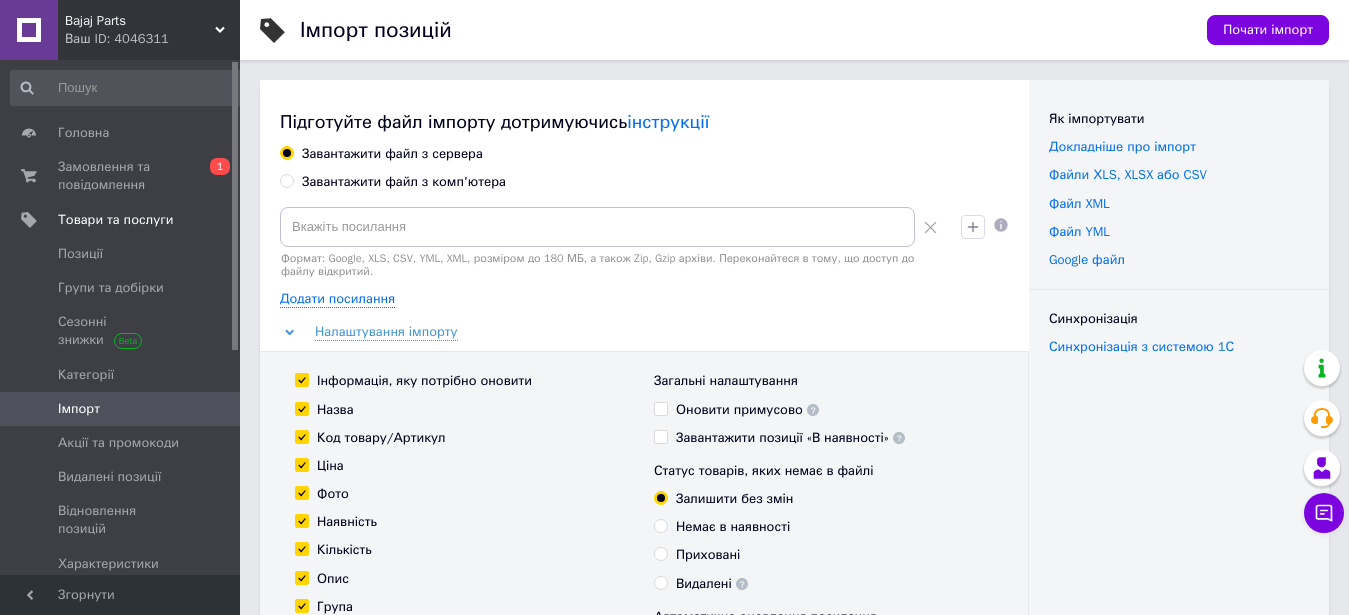 click on "Завантажити файл з комп'ютера" at bounding box center (286, 180) 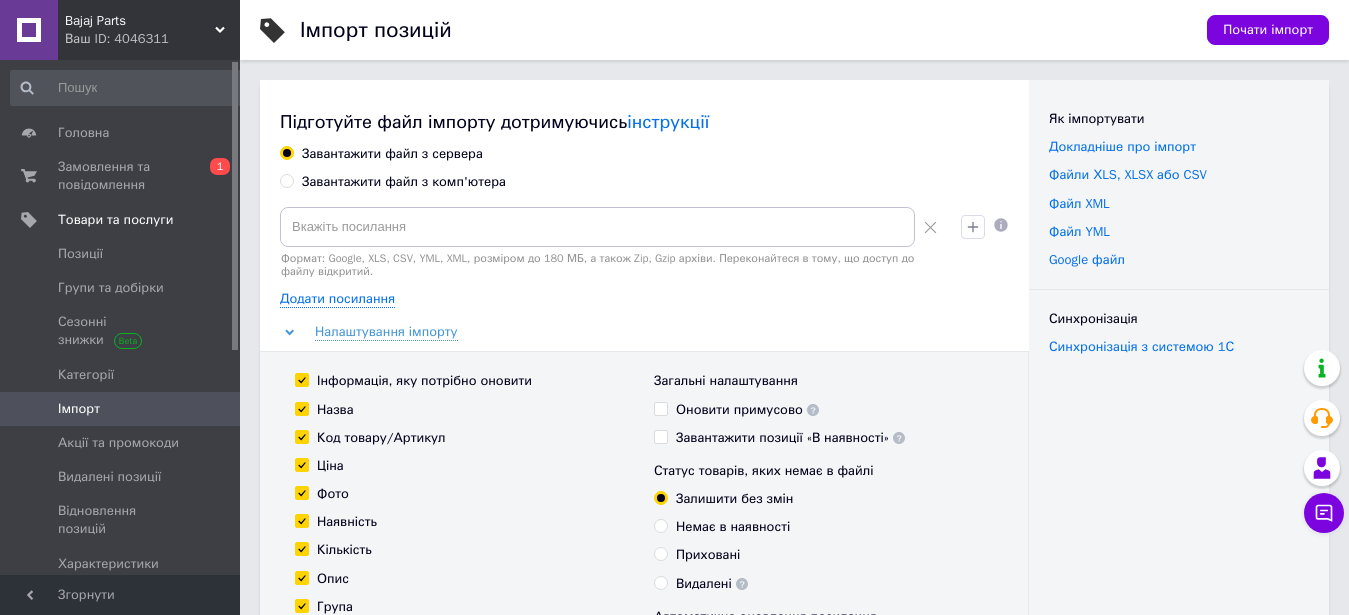 radio on "true" 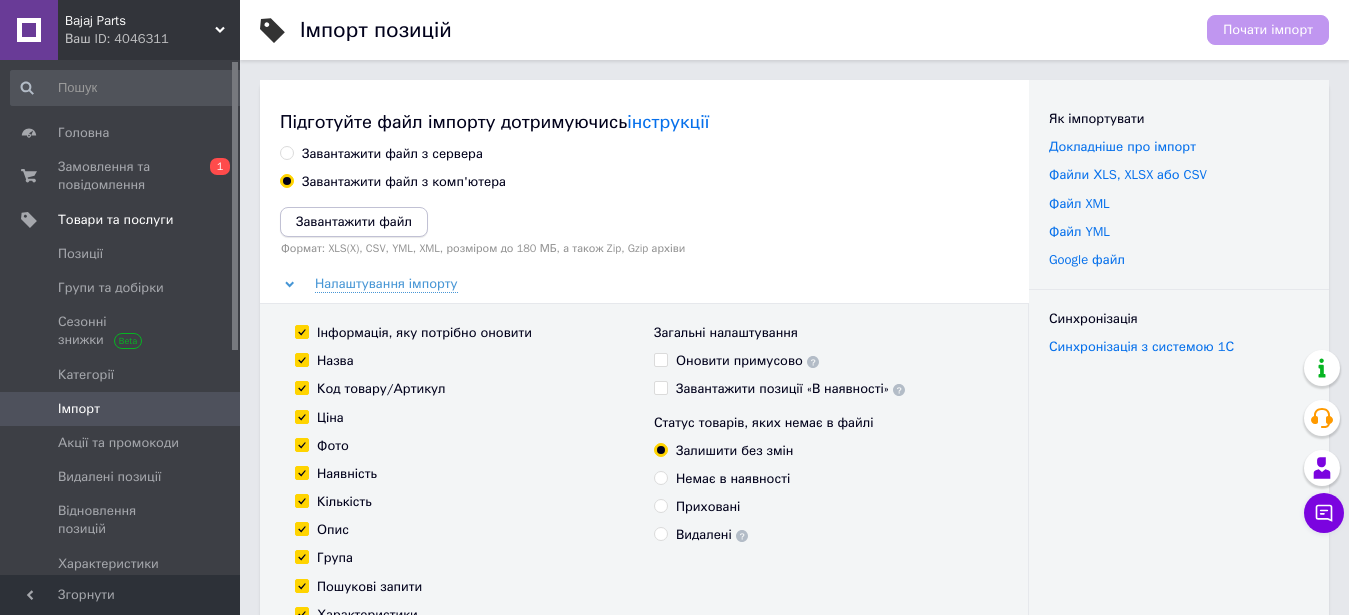 click on "Завантажити файл" at bounding box center (354, 221) 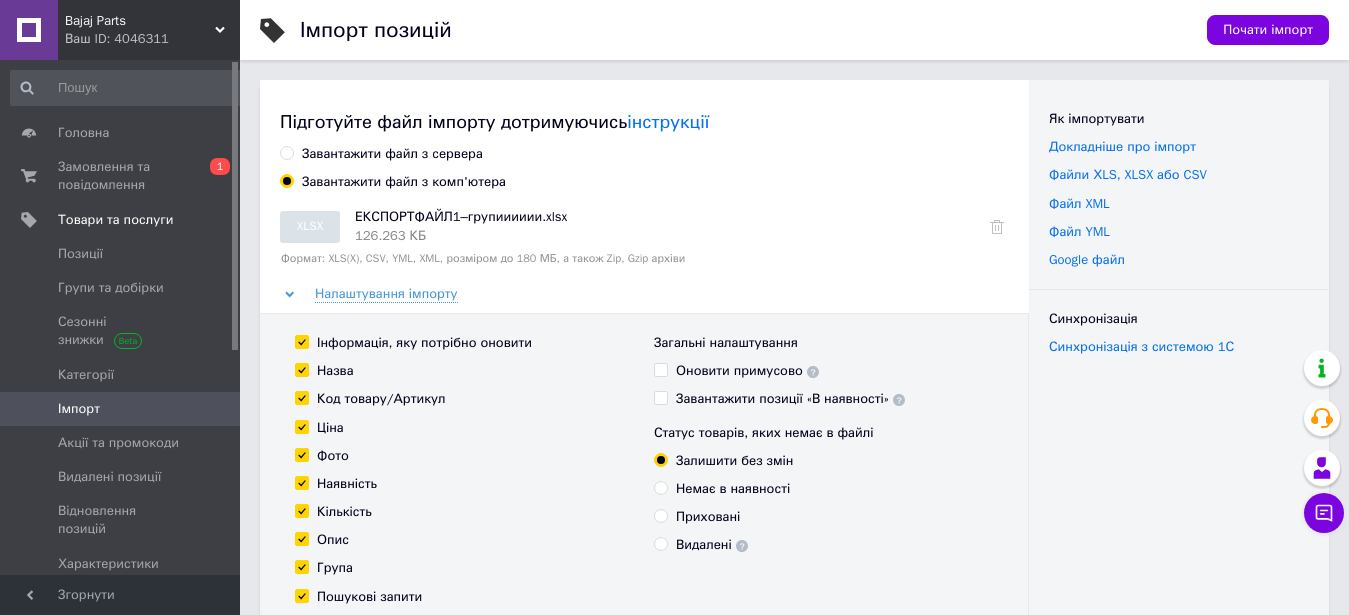click on "Фото" at bounding box center [301, 454] 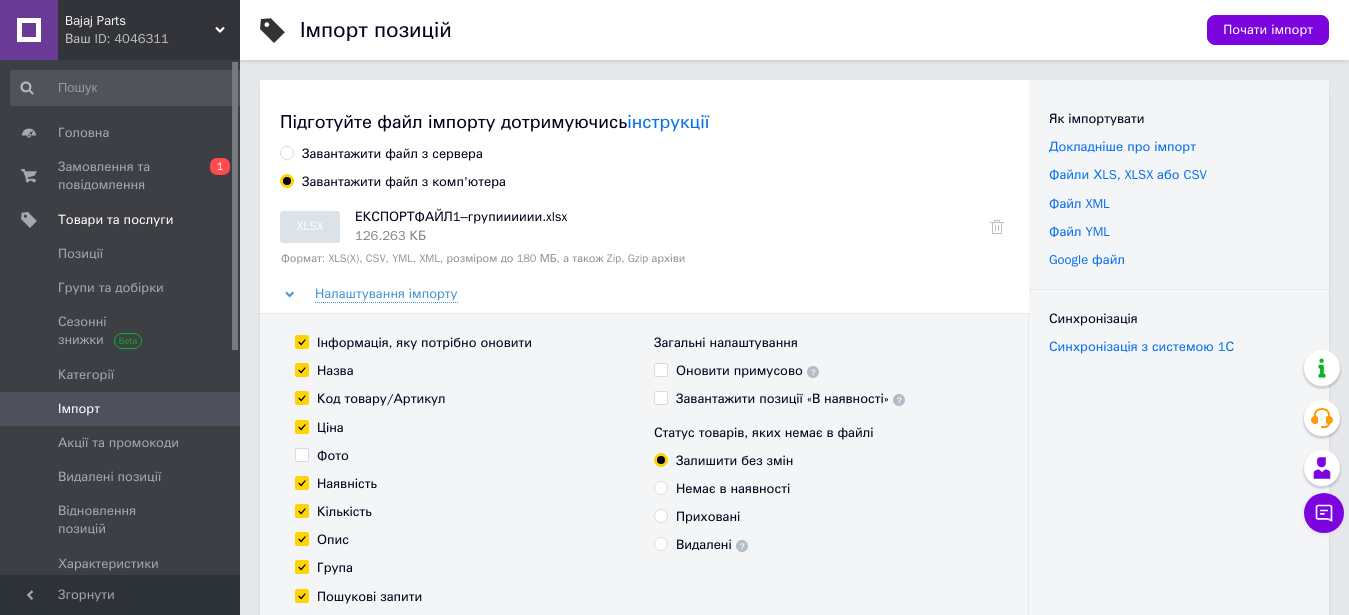 checkbox on "false" 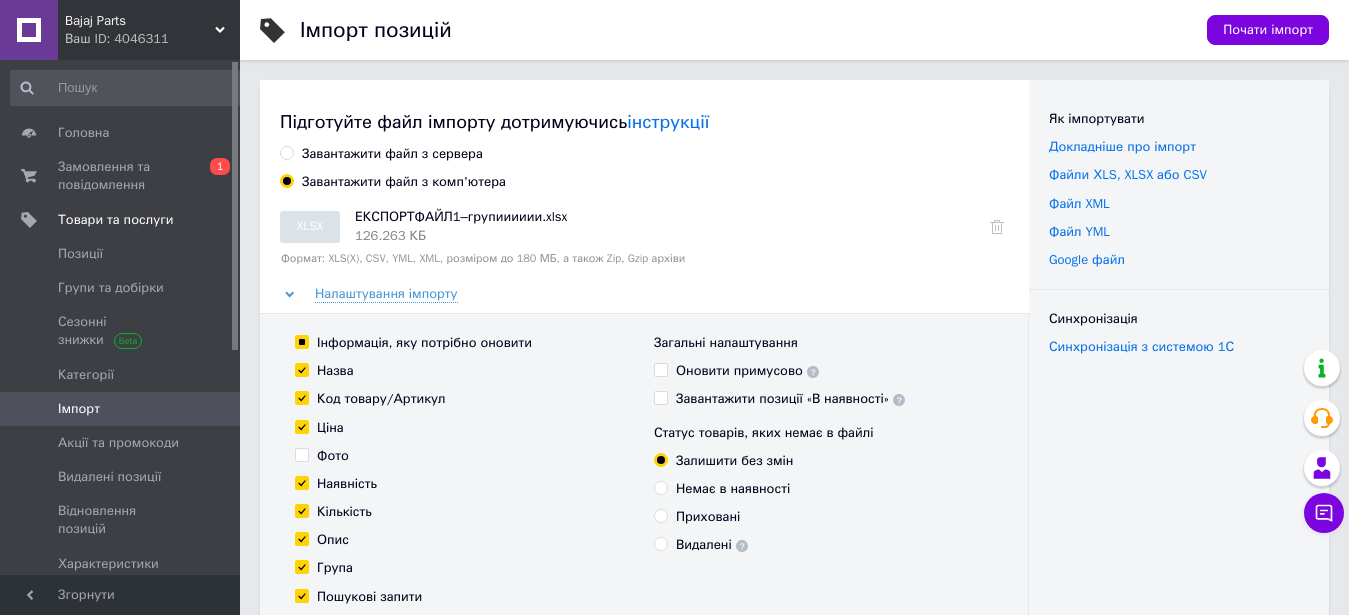 click on "Оновити примусово" at bounding box center (660, 369) 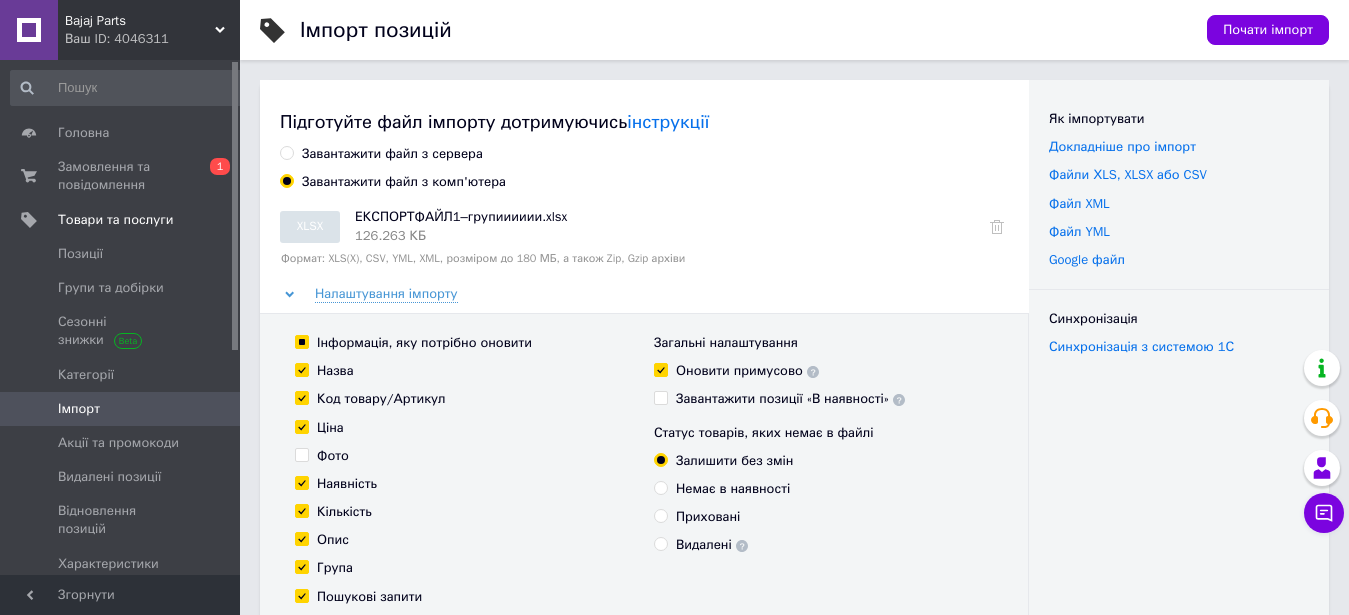 checkbox on "true" 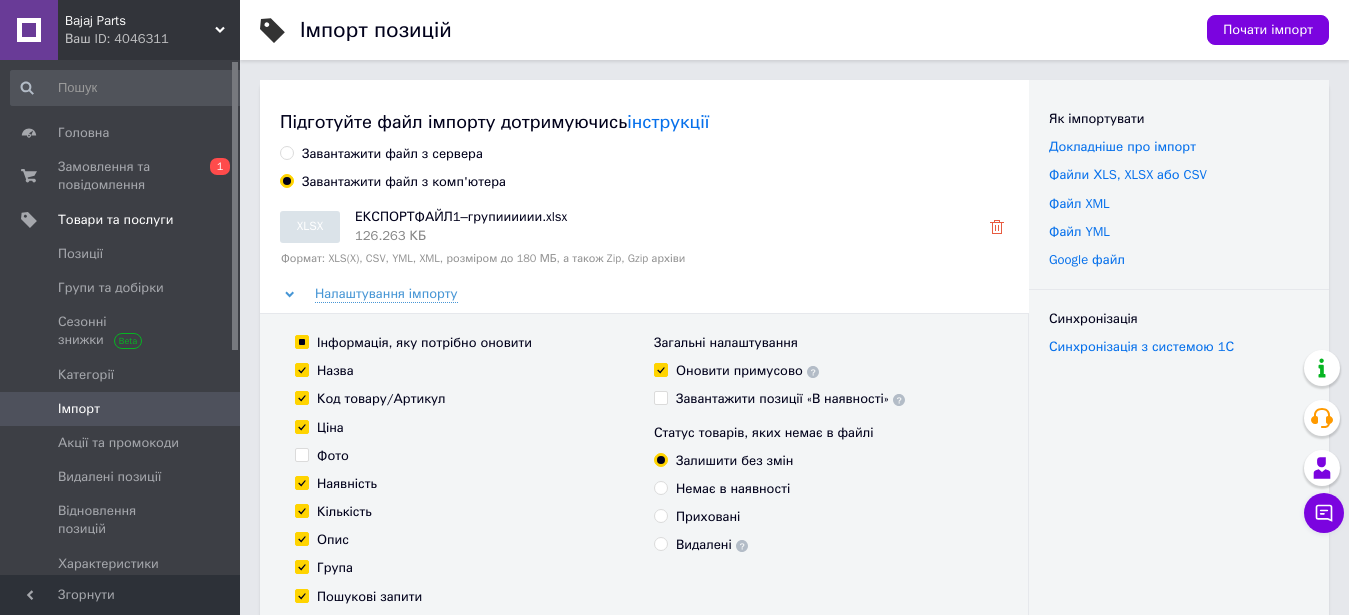 click 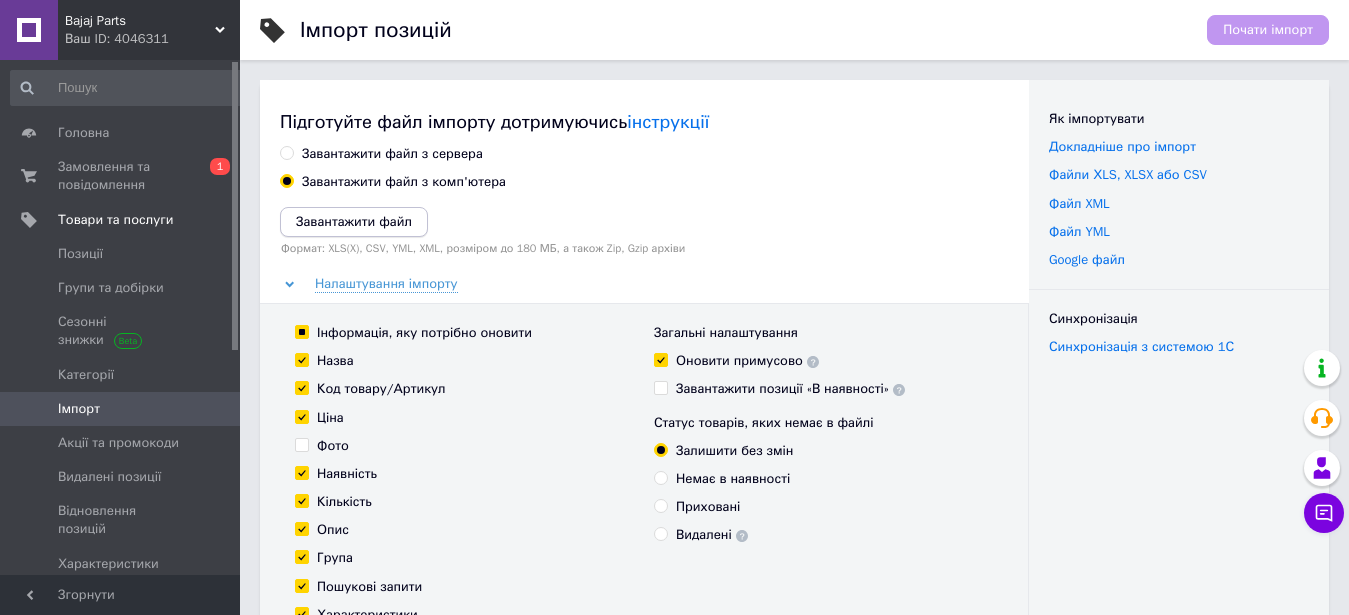 click on "Завантажити файл" at bounding box center [354, 222] 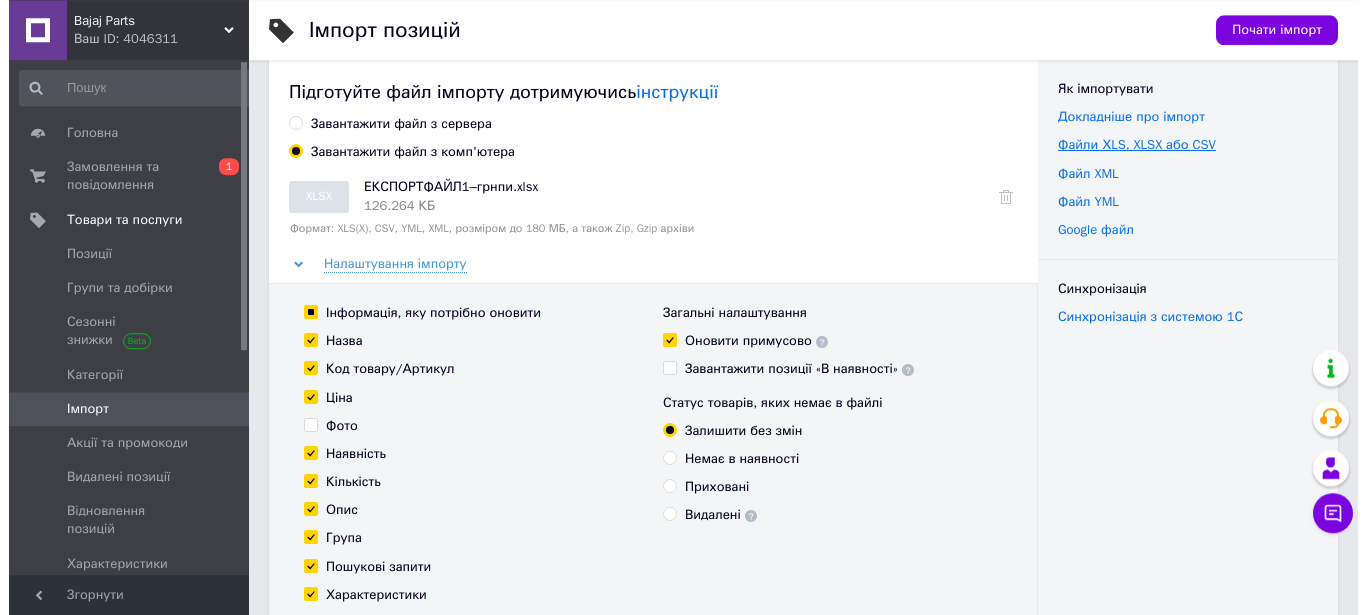 scroll, scrollTop: 0, scrollLeft: 0, axis: both 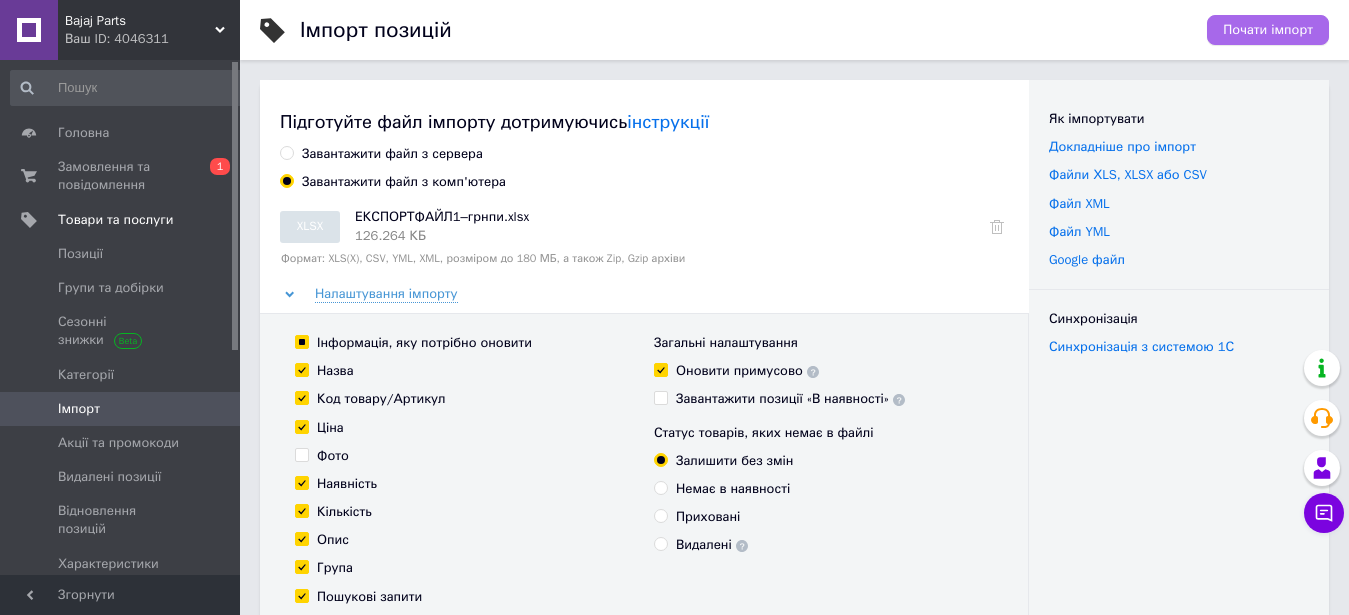 click on "Почати імпорт" at bounding box center (1268, 30) 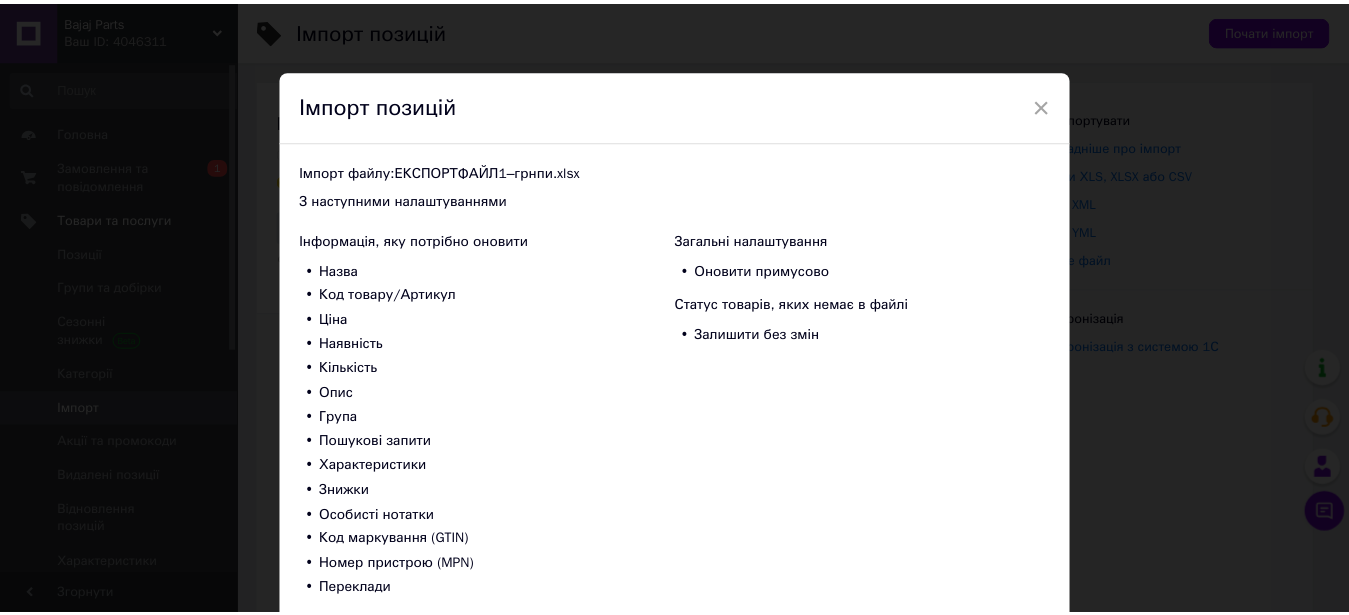 scroll, scrollTop: 135, scrollLeft: 0, axis: vertical 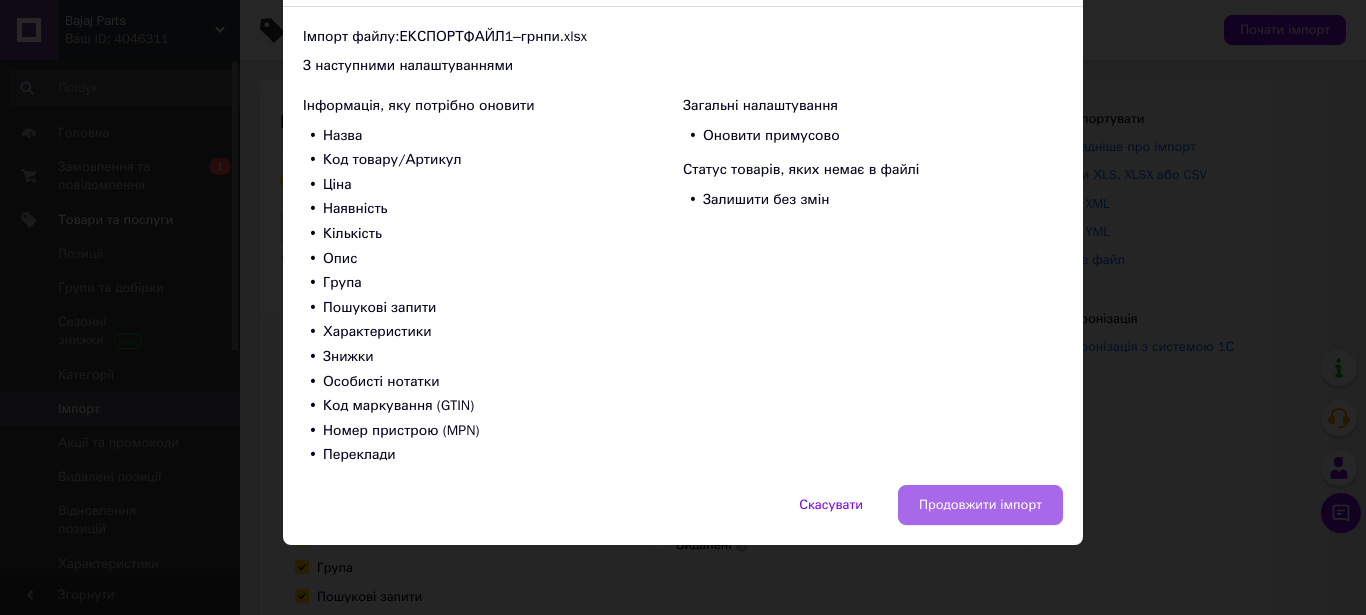 click on "Продовжити імпорт" at bounding box center [980, 505] 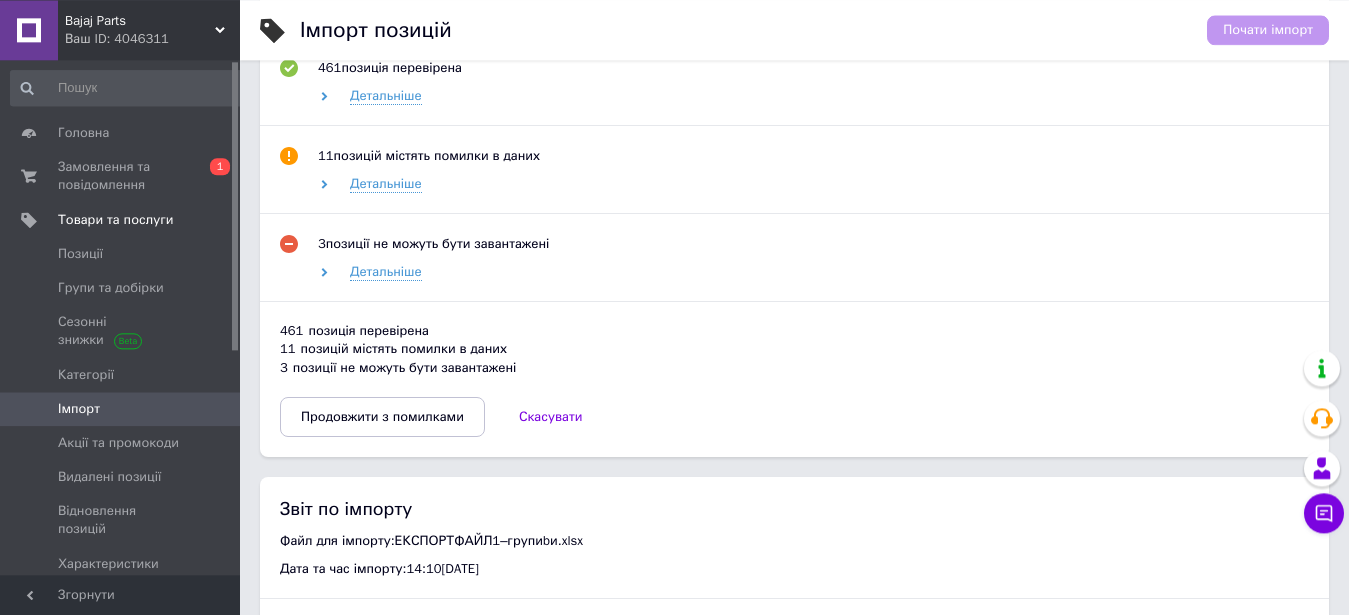 scroll, scrollTop: 1020, scrollLeft: 0, axis: vertical 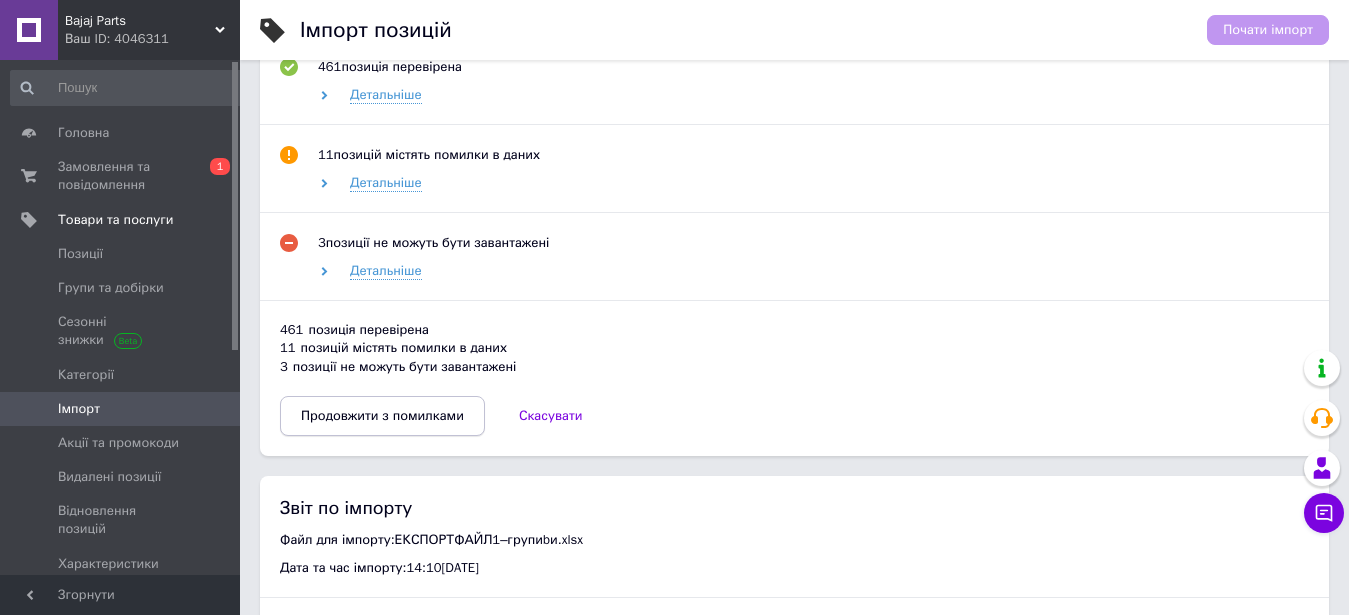 click on "Продовжити з помилками" at bounding box center [382, 416] 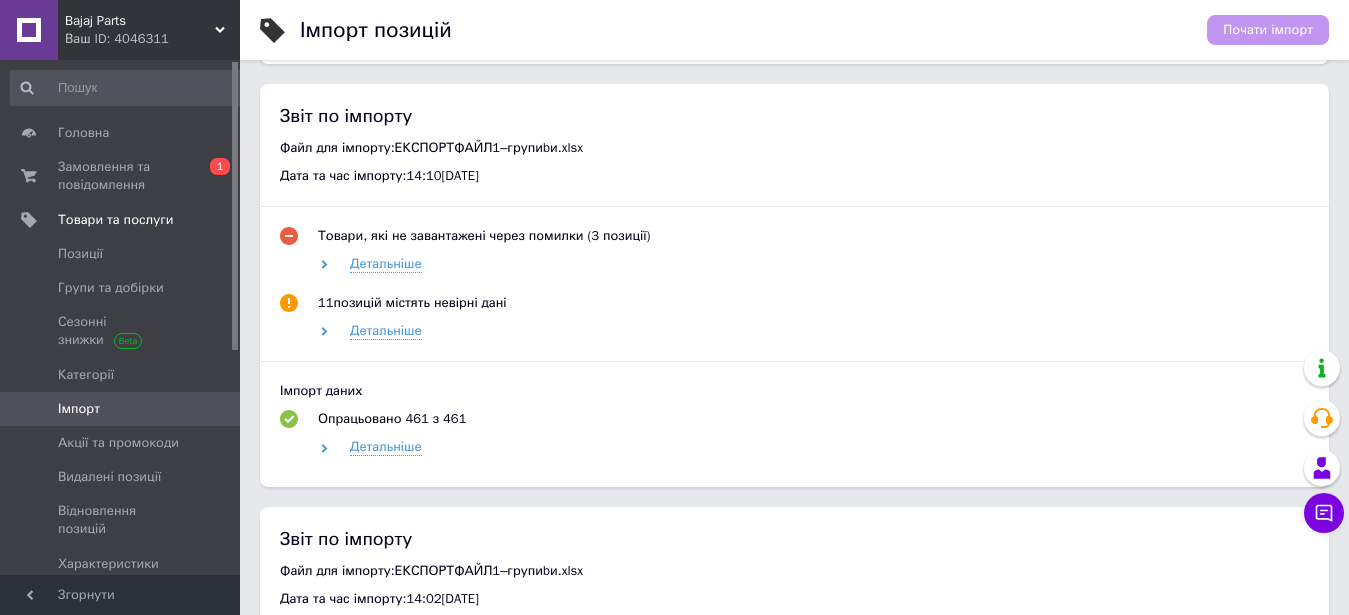 scroll, scrollTop: 816, scrollLeft: 0, axis: vertical 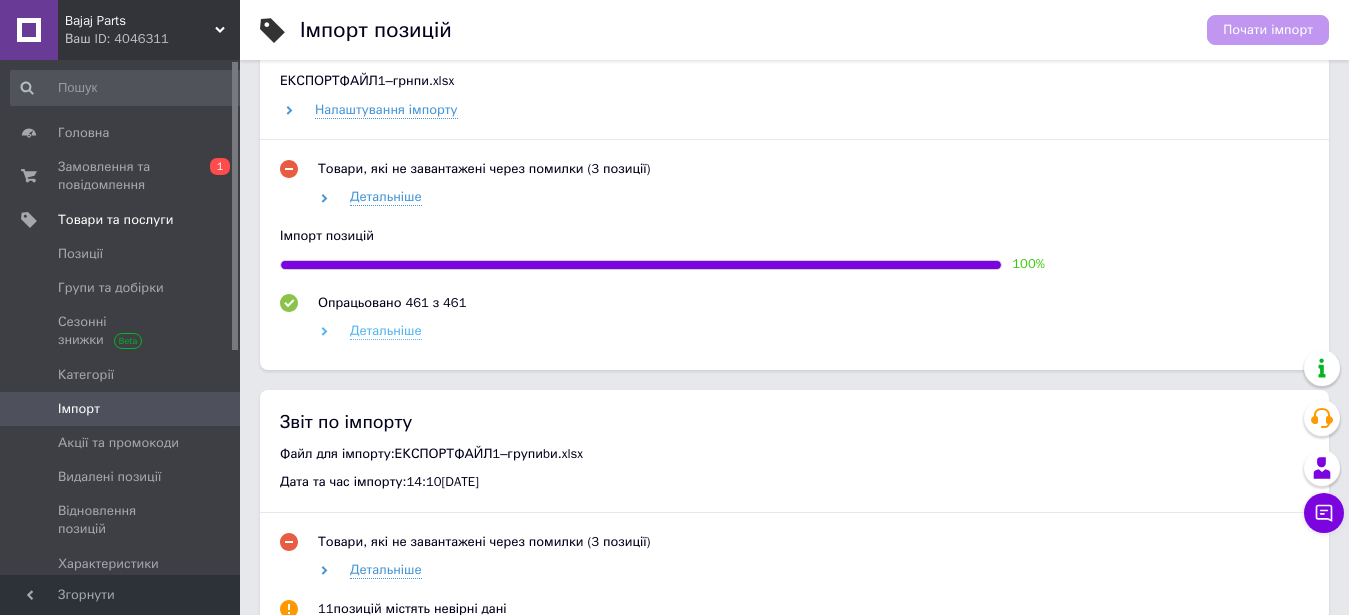 click on "Детальніше" at bounding box center [386, 331] 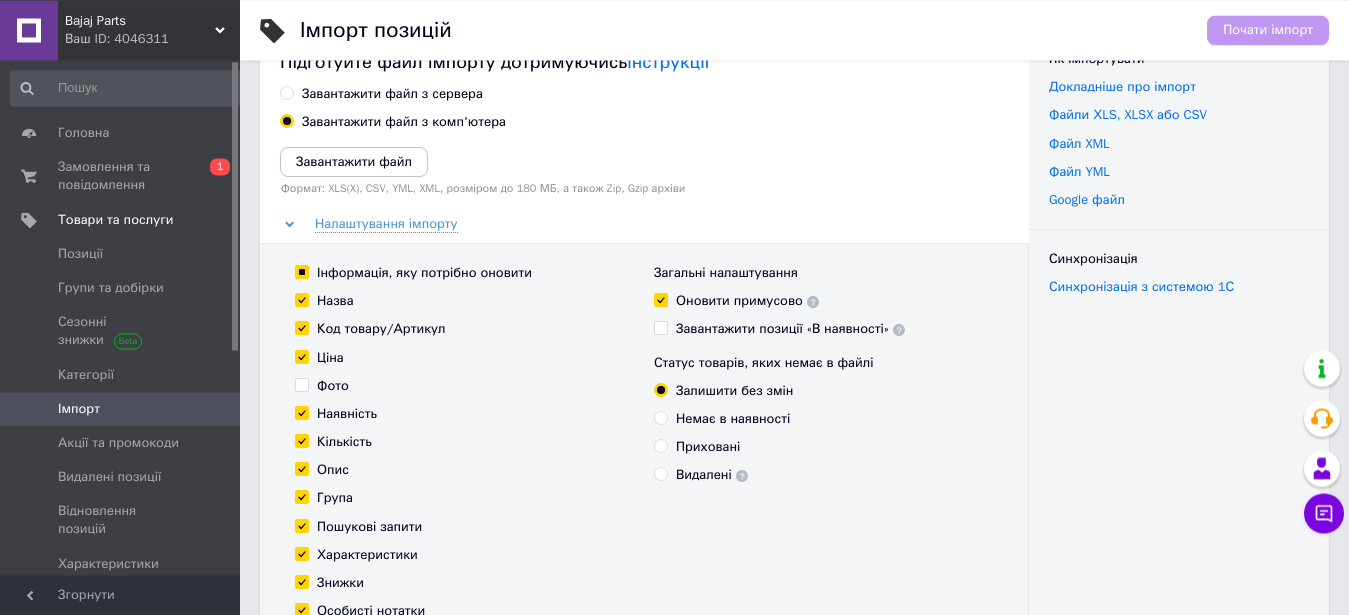 scroll, scrollTop: 0, scrollLeft: 0, axis: both 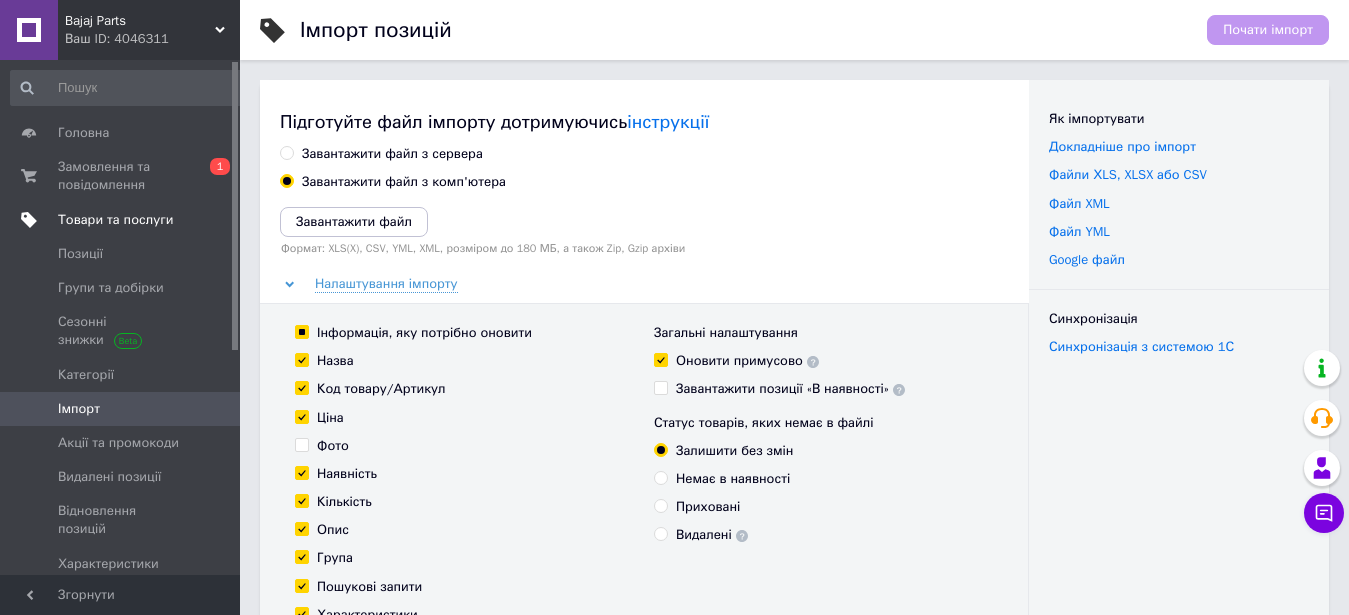 click on "Товари та послуги" at bounding box center [115, 220] 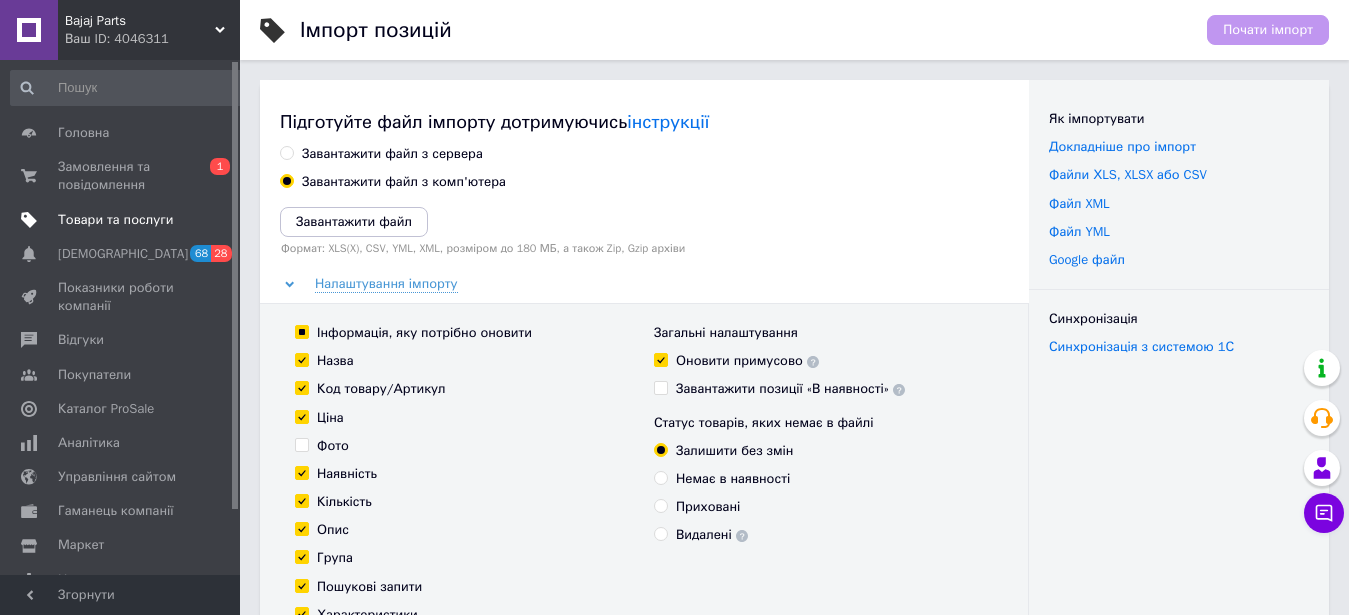 click on "Товари та послуги" at bounding box center [115, 220] 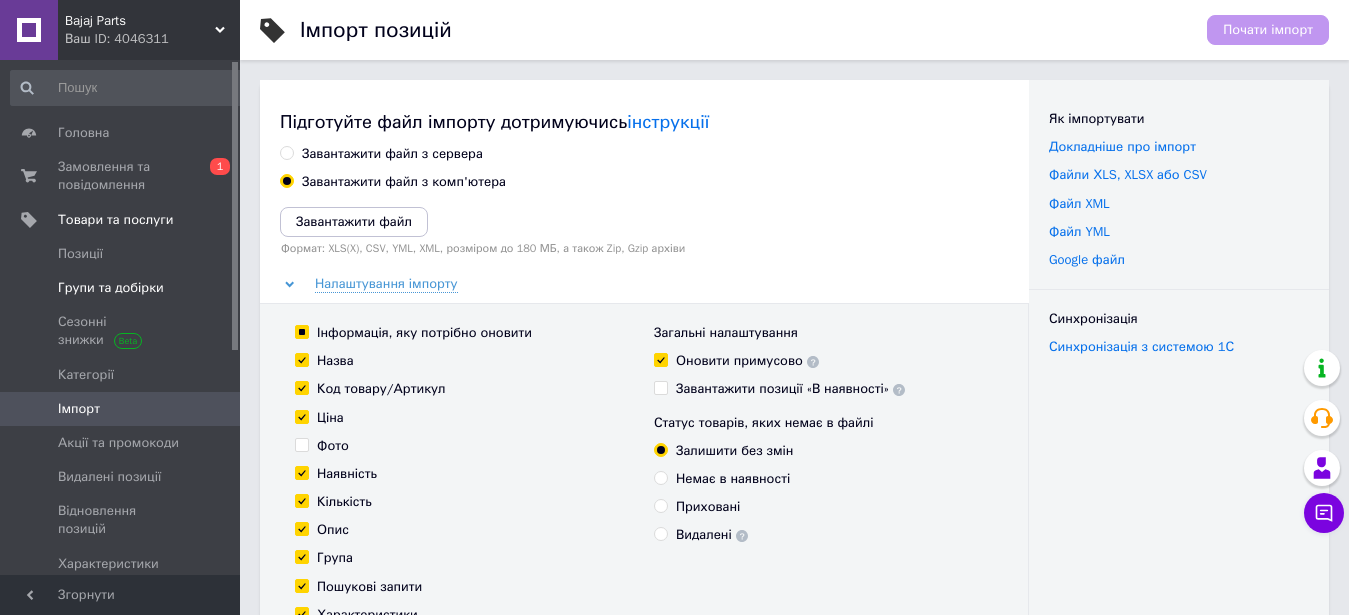 click on "Позиції" at bounding box center (121, 254) 